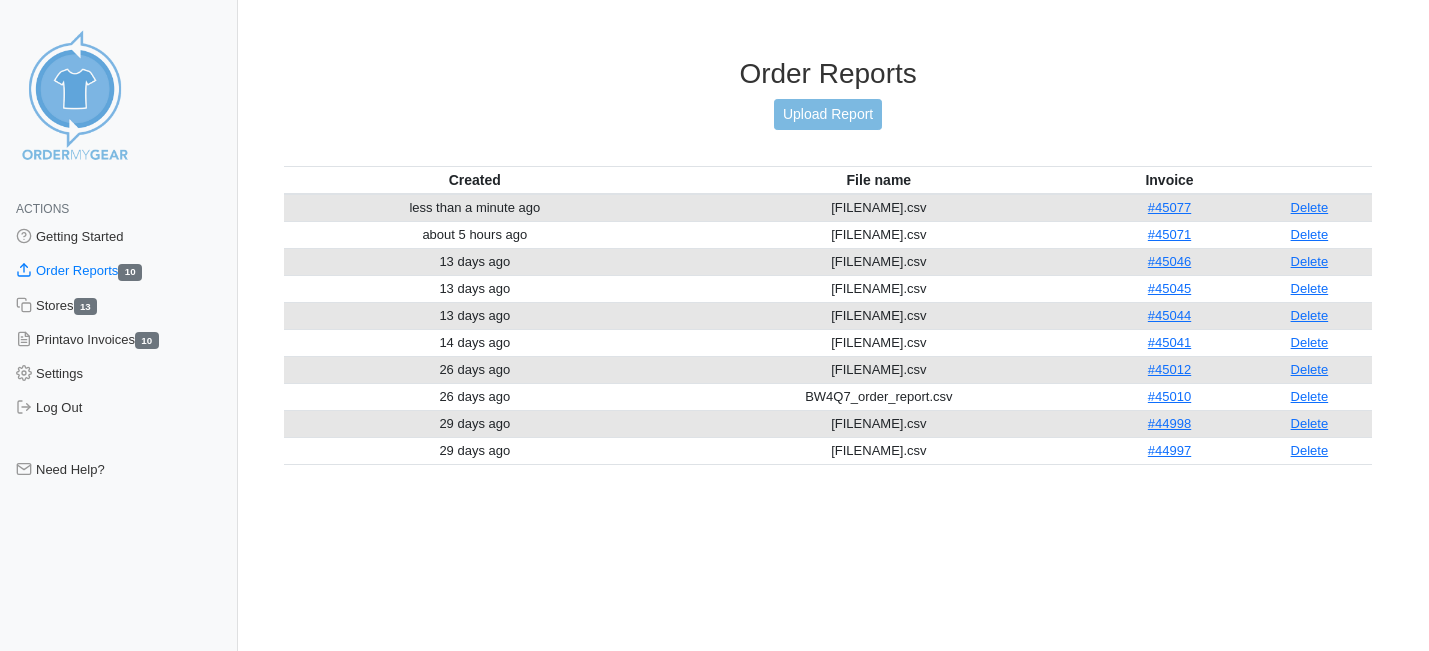 scroll, scrollTop: 0, scrollLeft: 0, axis: both 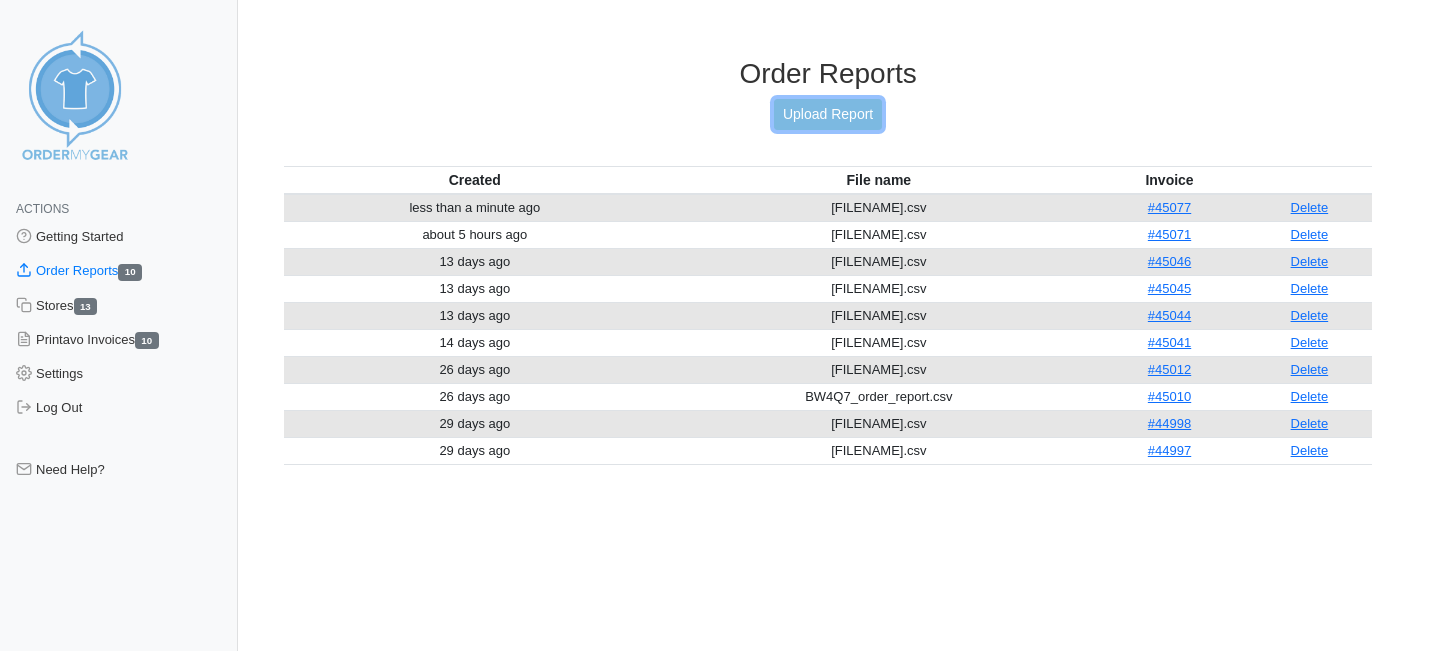 click on "Upload Report" at bounding box center (828, 114) 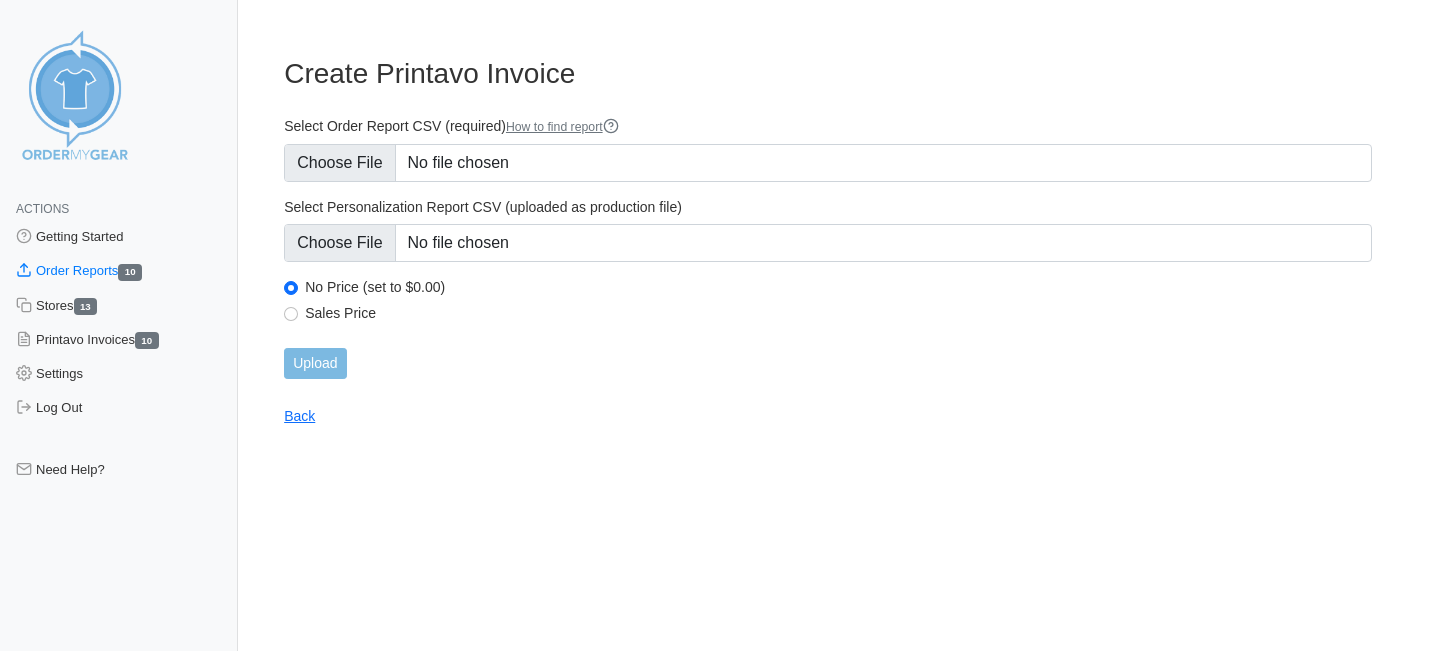 click on "Sales Price" at bounding box center (838, 313) 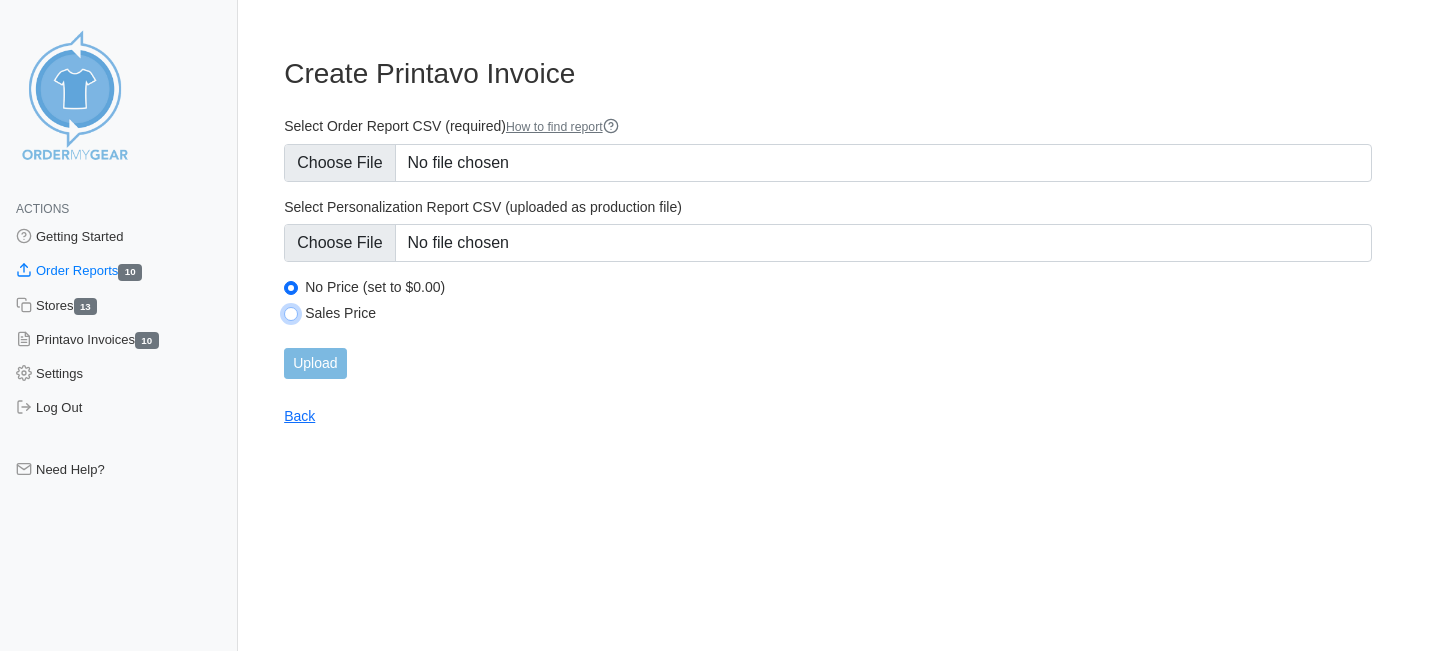 click on "Sales Price" at bounding box center (291, 314) 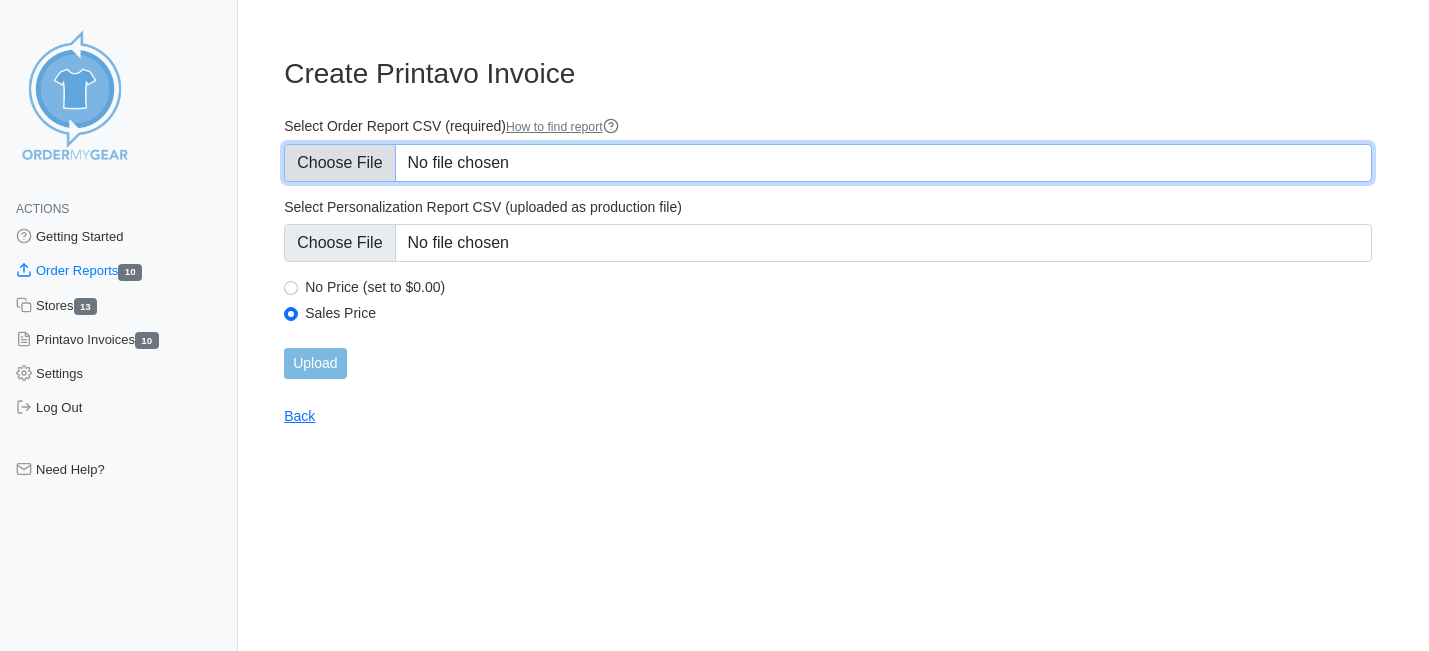 click on "Select Order Report CSV (required)
How to find report" at bounding box center [828, 163] 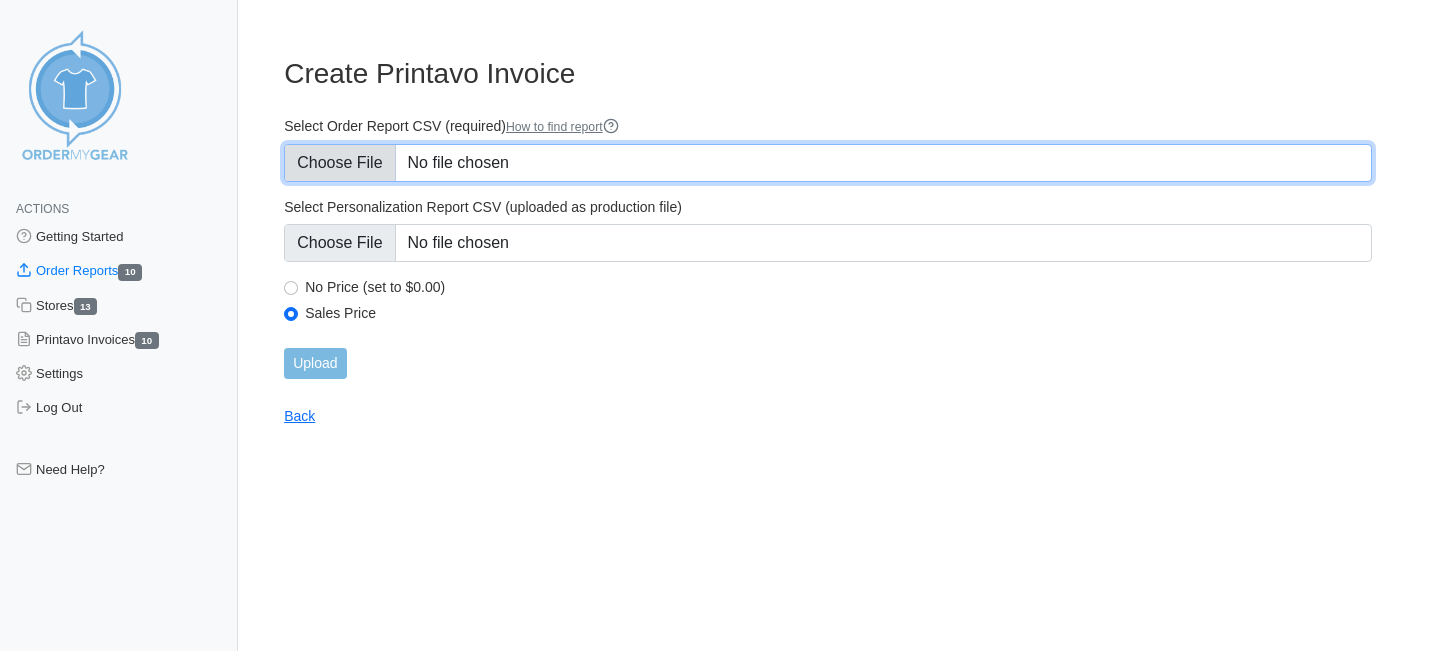 type on "C:\fakepath\9X7EY_order_report_ColePool_6-10to7-2.csv" 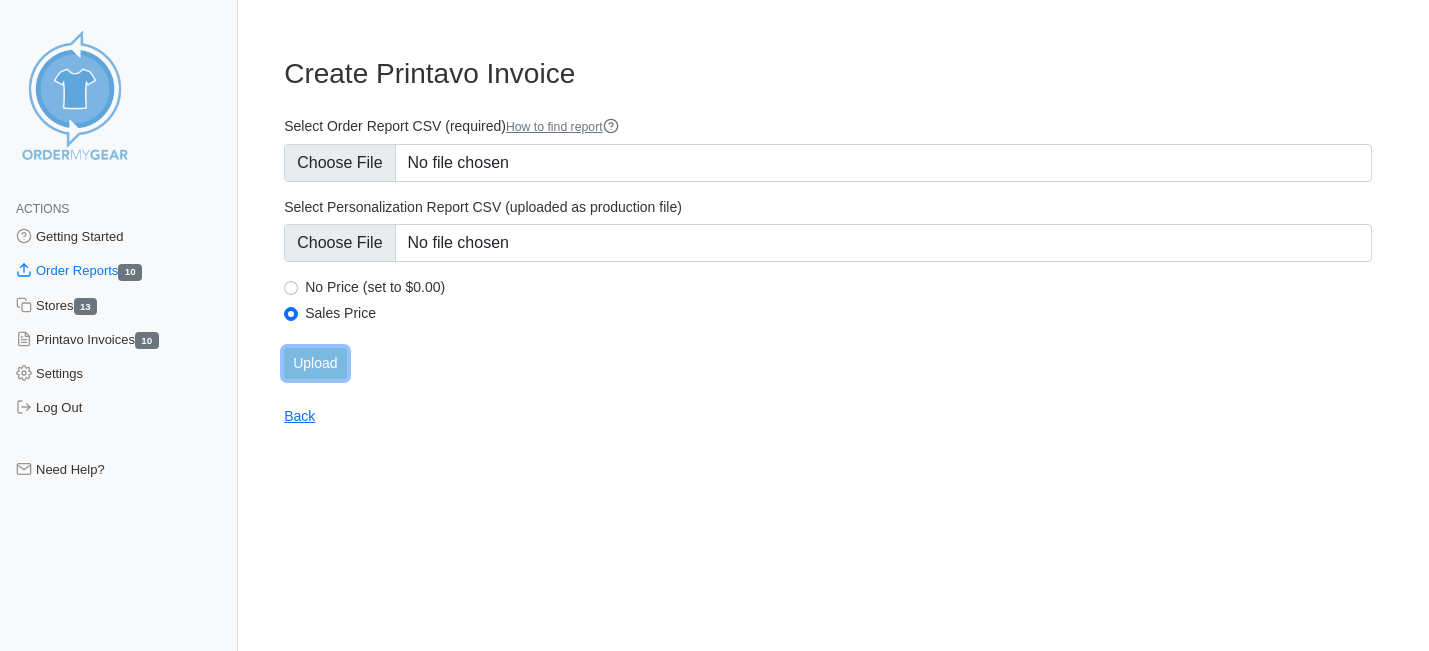 click on "Upload" at bounding box center (315, 363) 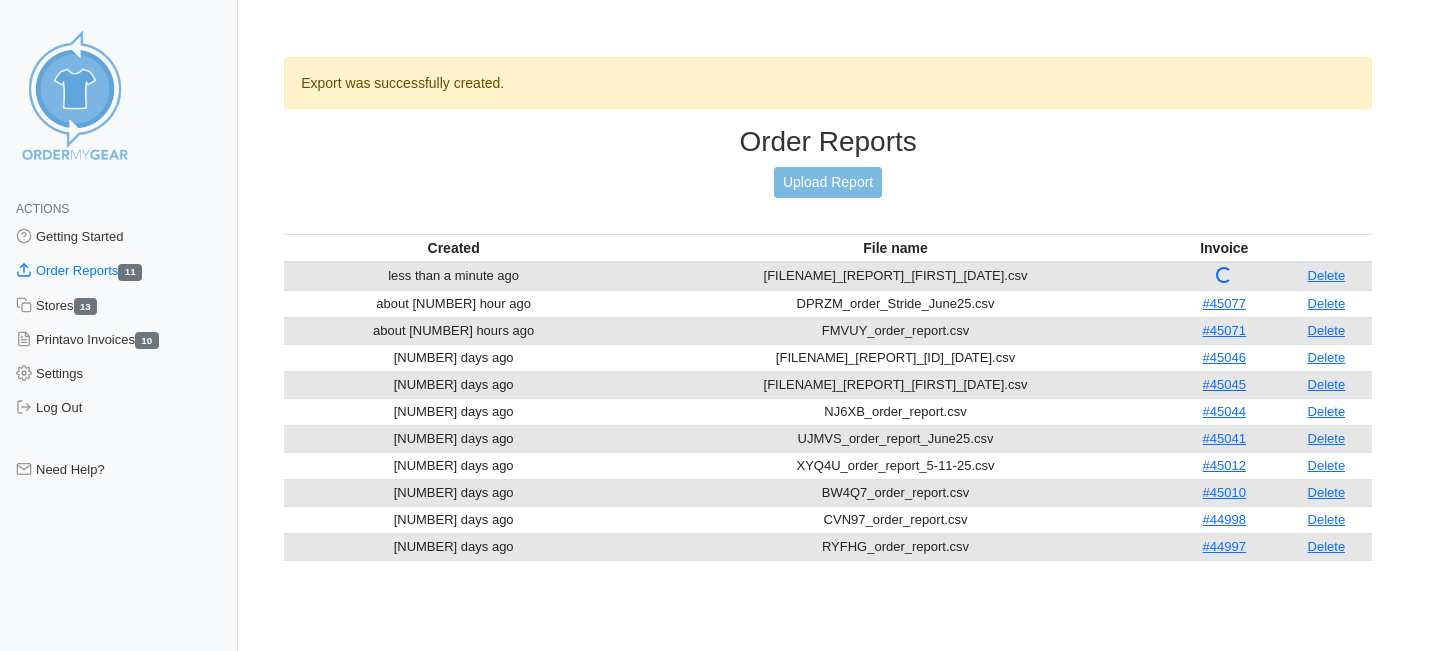 scroll, scrollTop: 0, scrollLeft: 0, axis: both 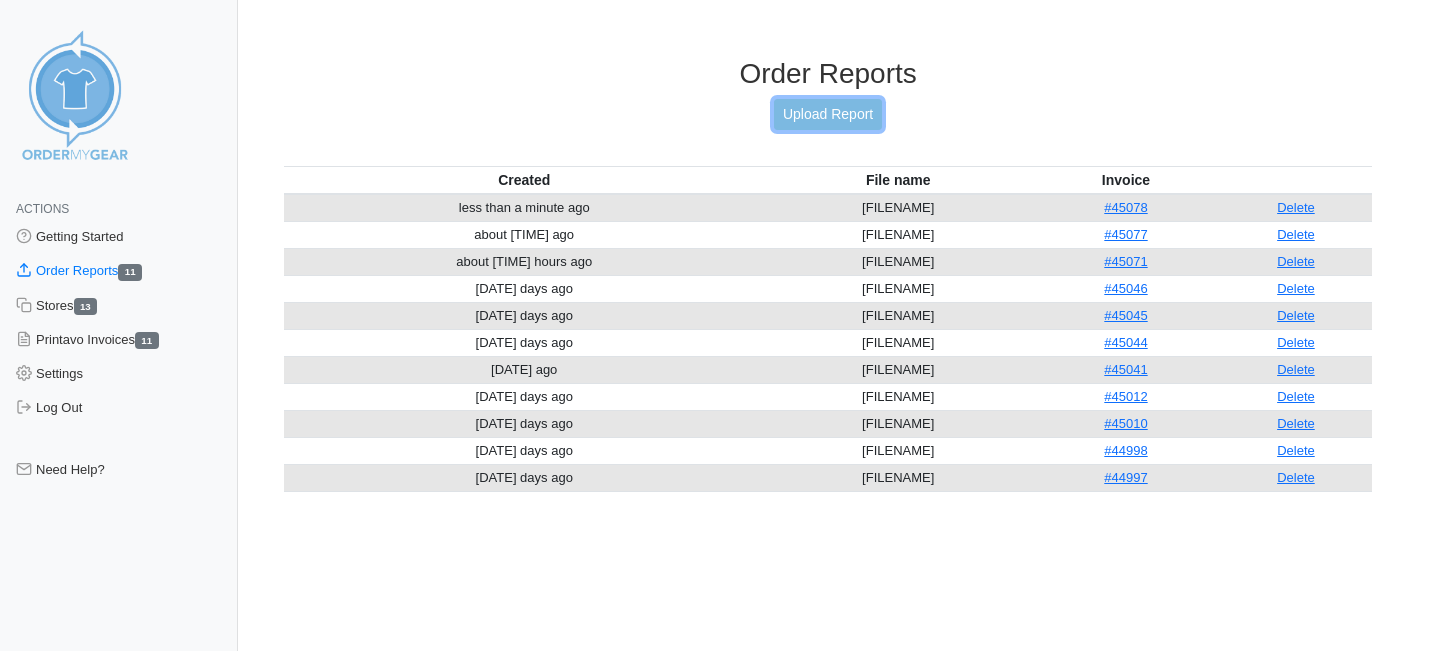 click on "Upload Report" at bounding box center [828, 114] 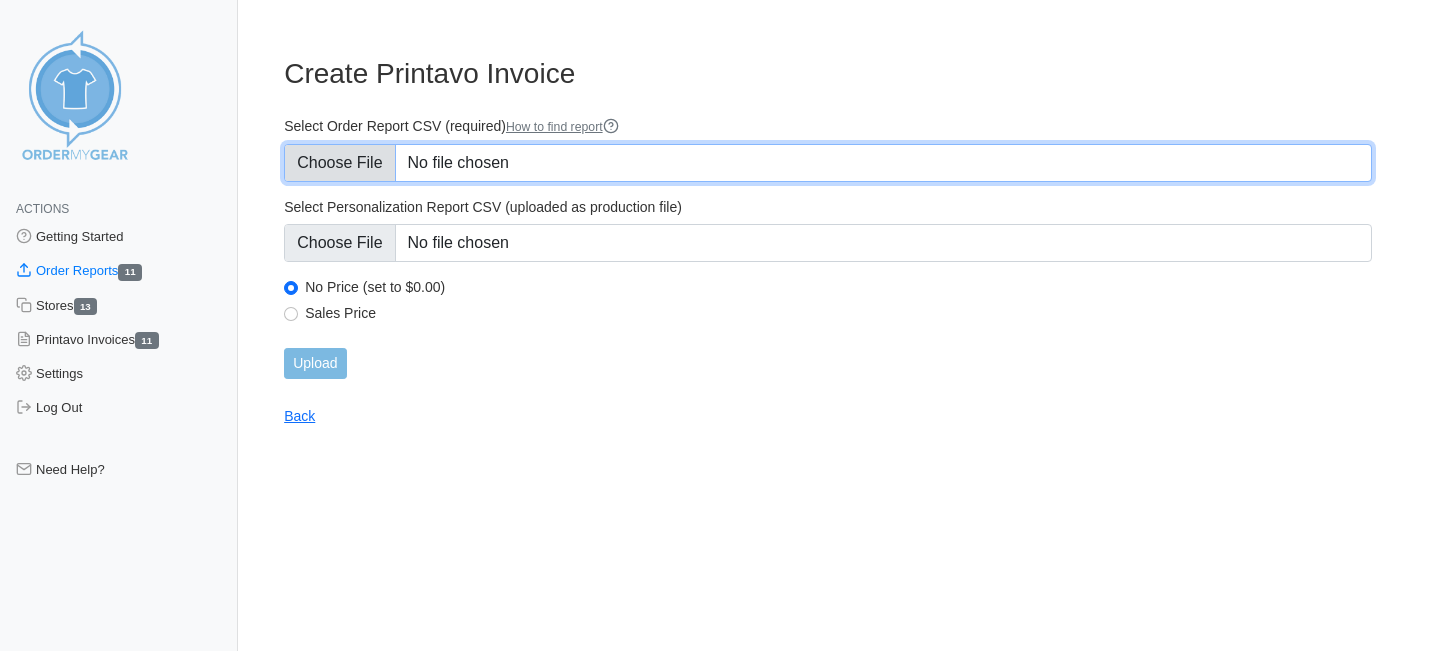 click on "Select Order Report CSV (required)
How to find report" at bounding box center (828, 163) 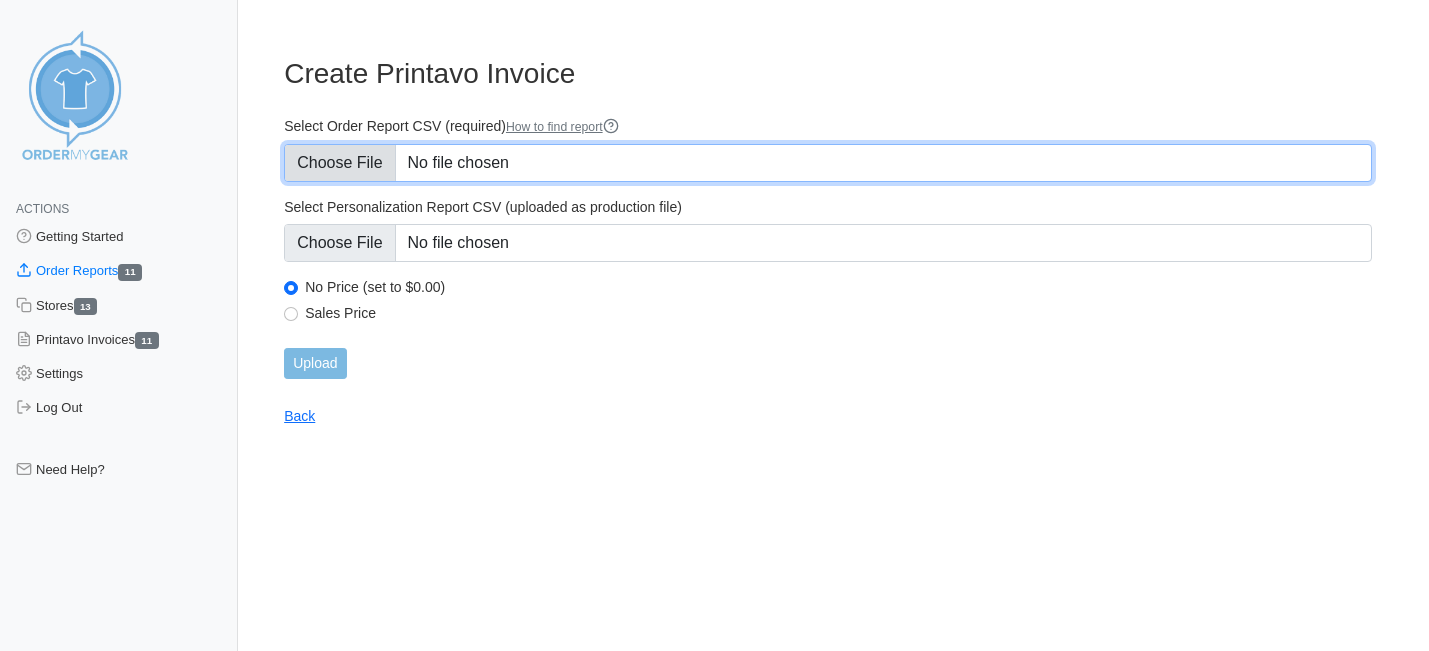 type on "C:\fakepath\CBSWD_order_report.csv" 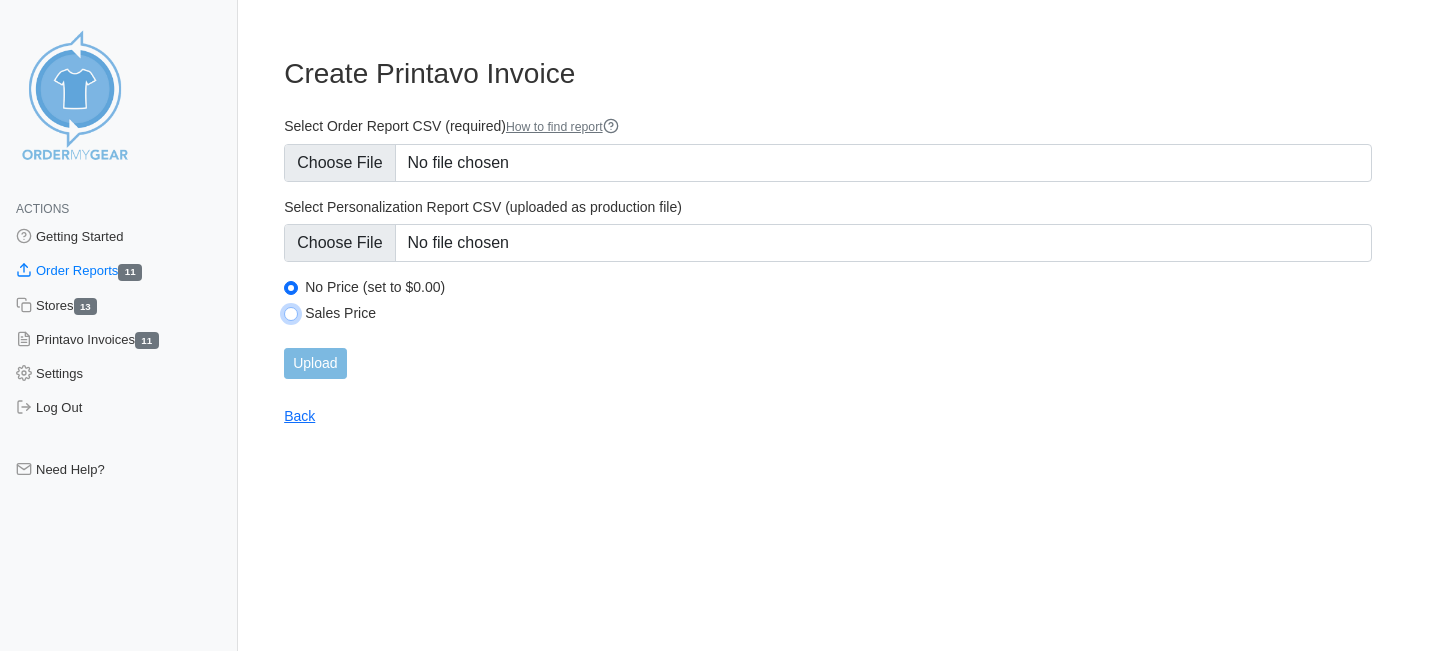 click on "Sales Price" at bounding box center (291, 314) 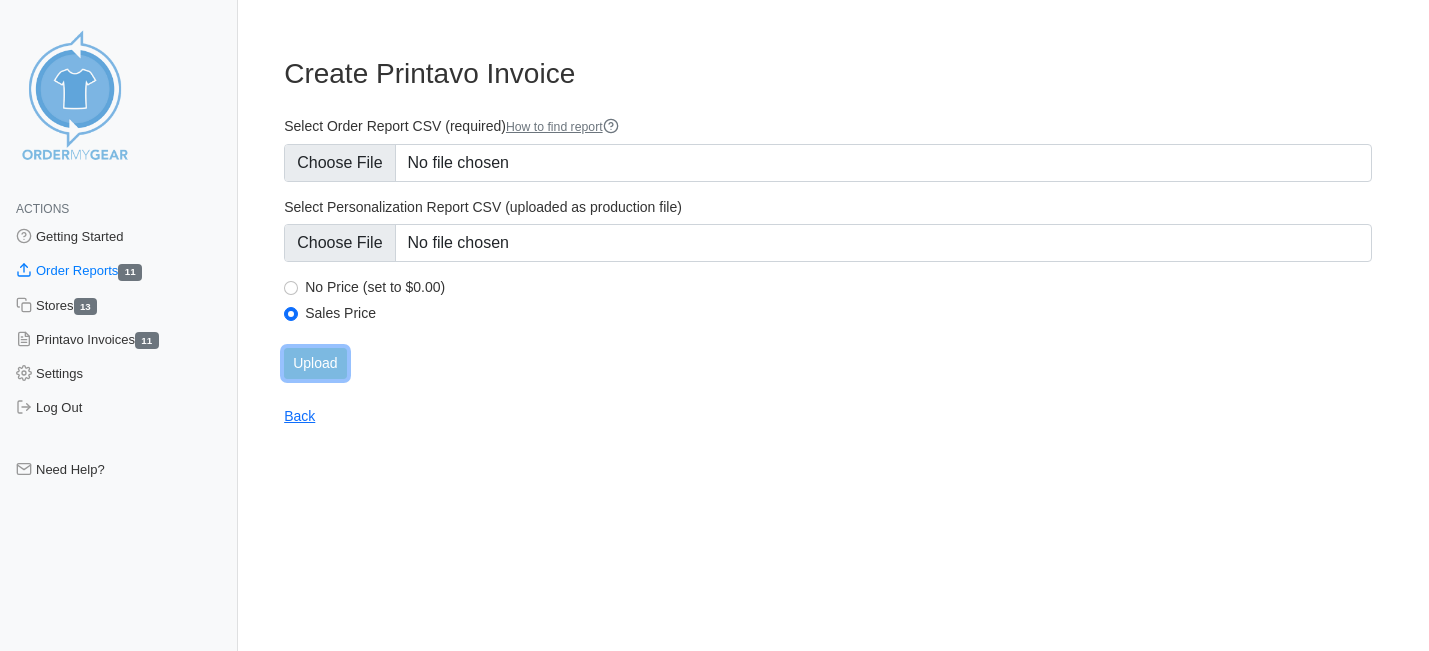 click on "Upload" at bounding box center (315, 363) 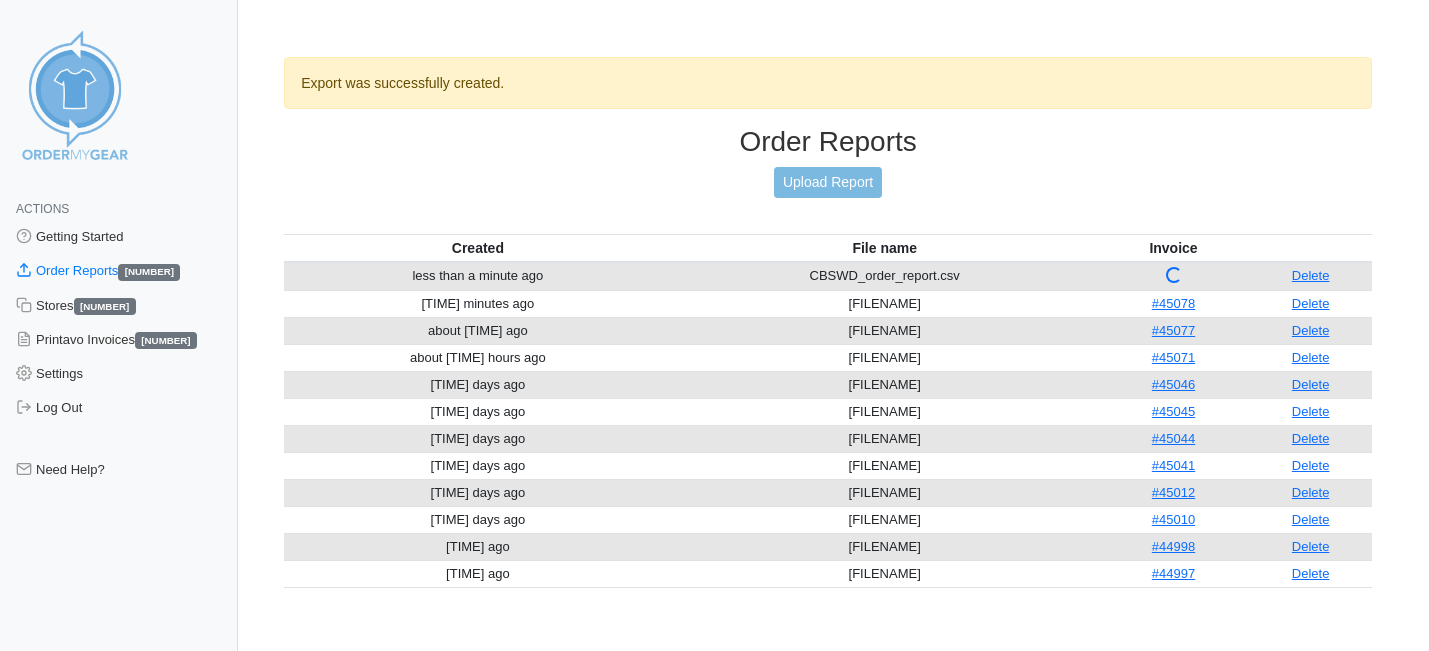 scroll, scrollTop: 0, scrollLeft: 0, axis: both 